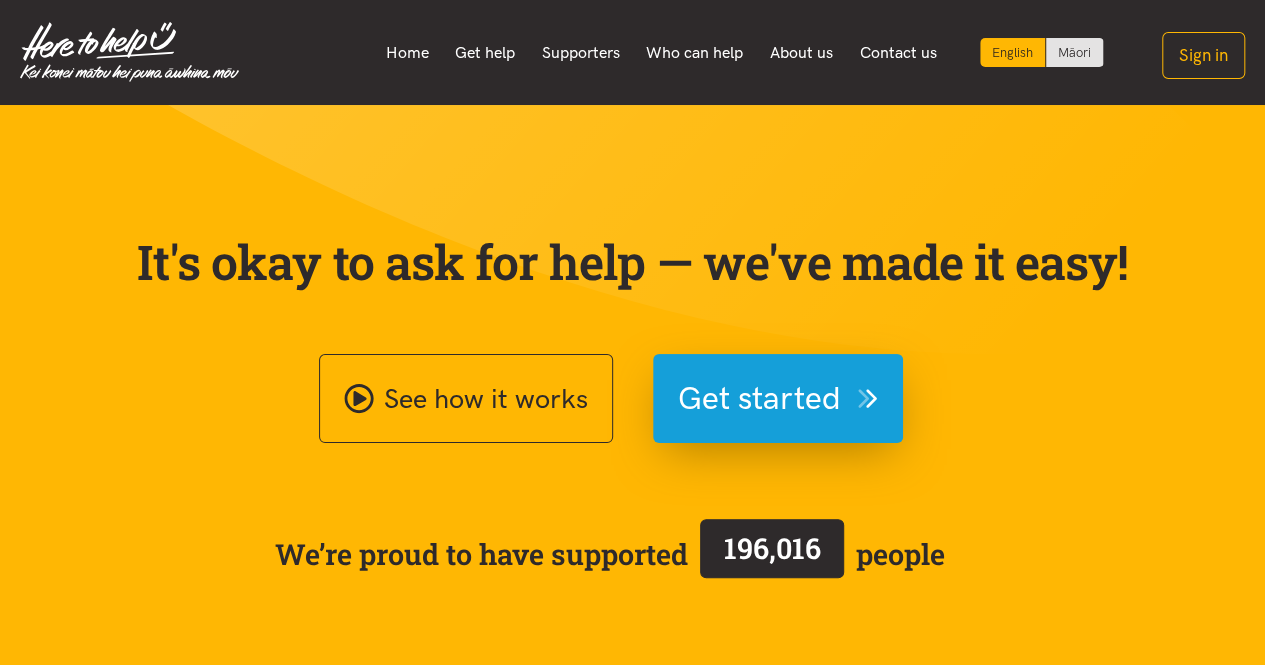scroll, scrollTop: 360, scrollLeft: 0, axis: vertical 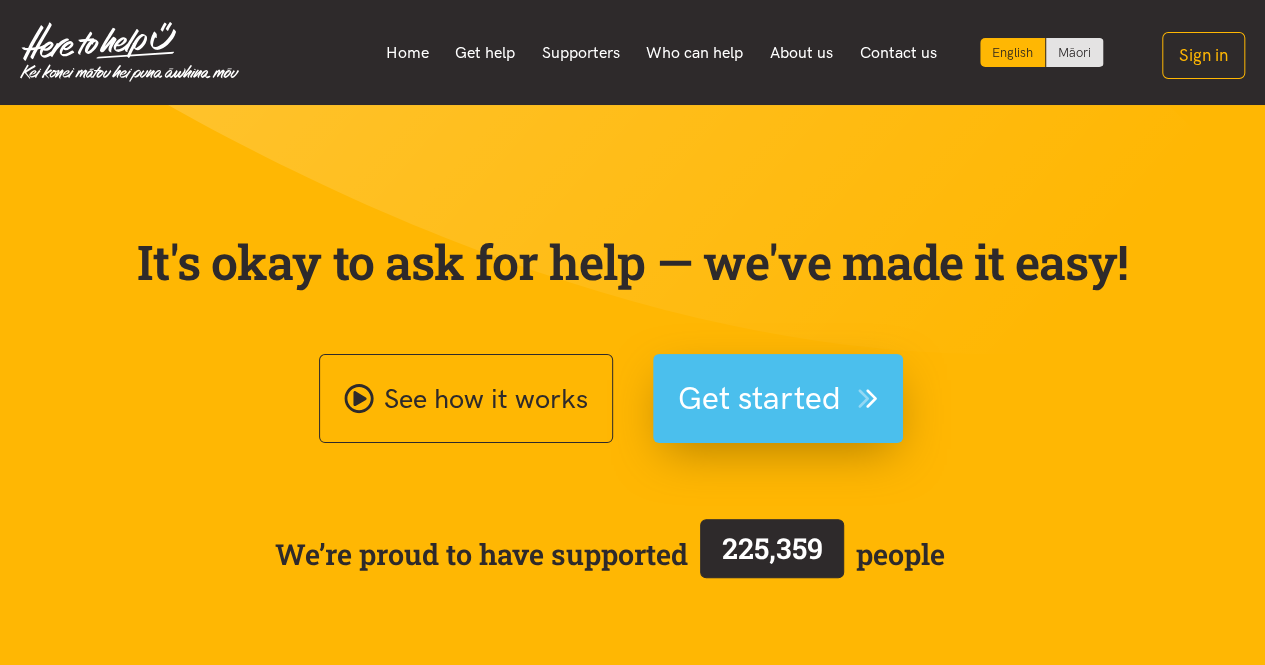 click on "Get started" at bounding box center [759, 398] 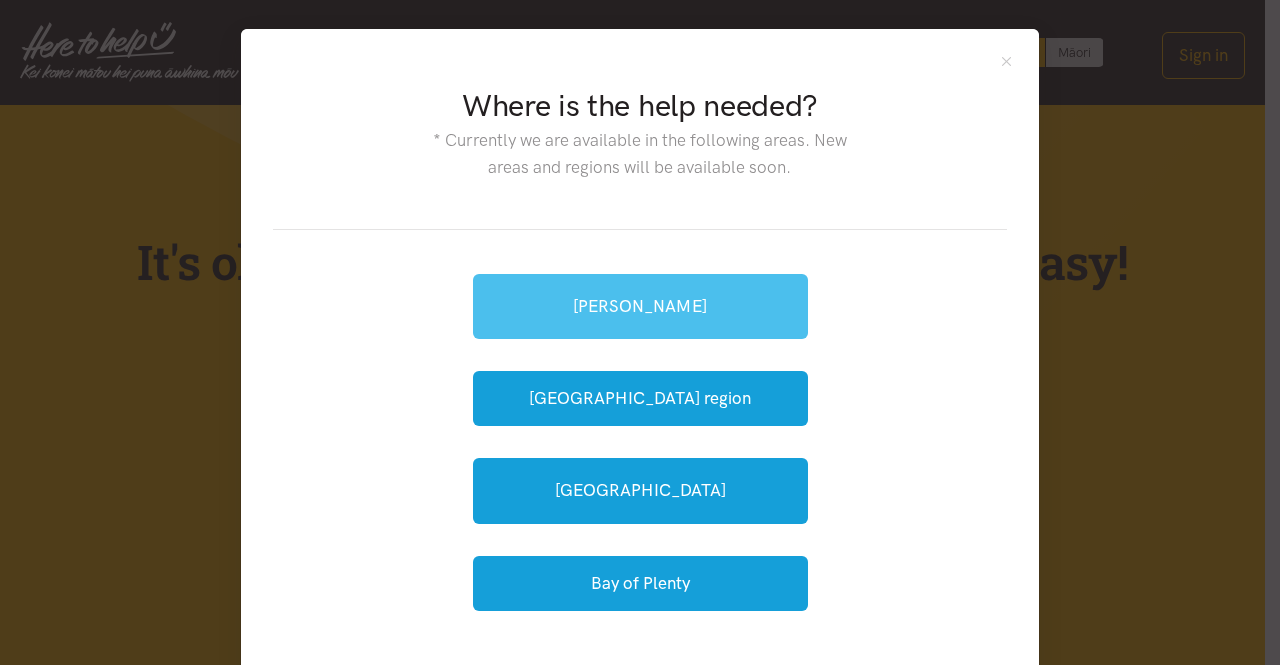 click on "[PERSON_NAME]" at bounding box center [640, 306] 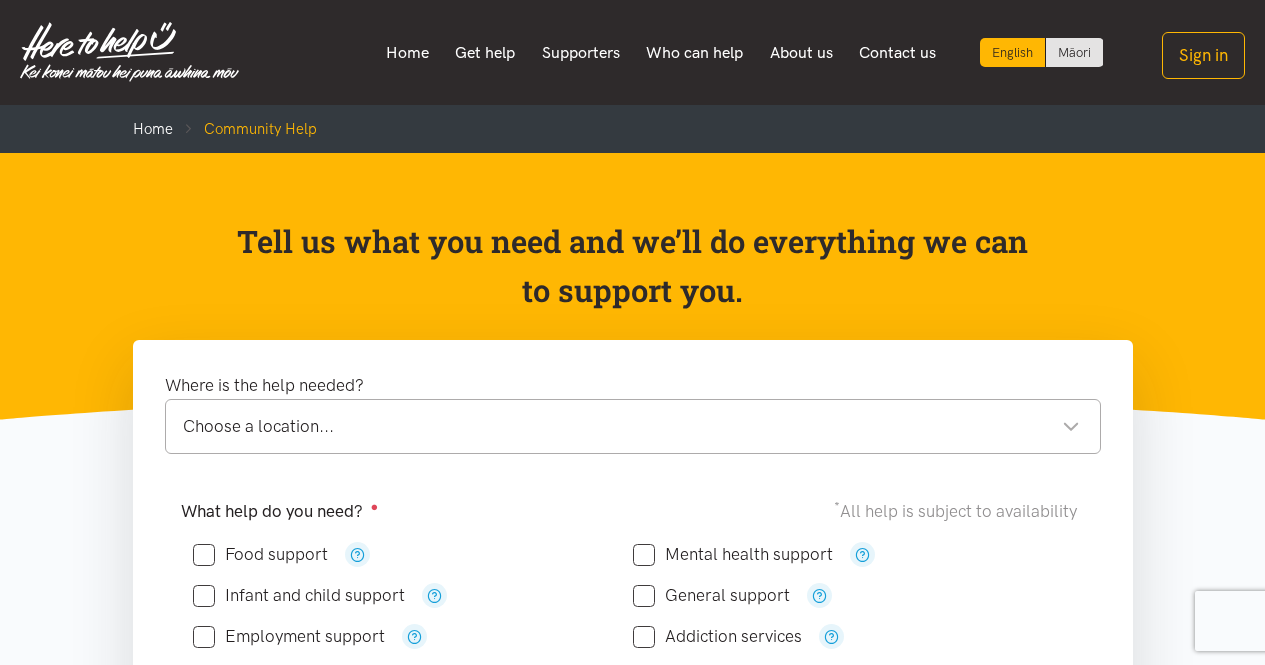 scroll, scrollTop: 0, scrollLeft: 0, axis: both 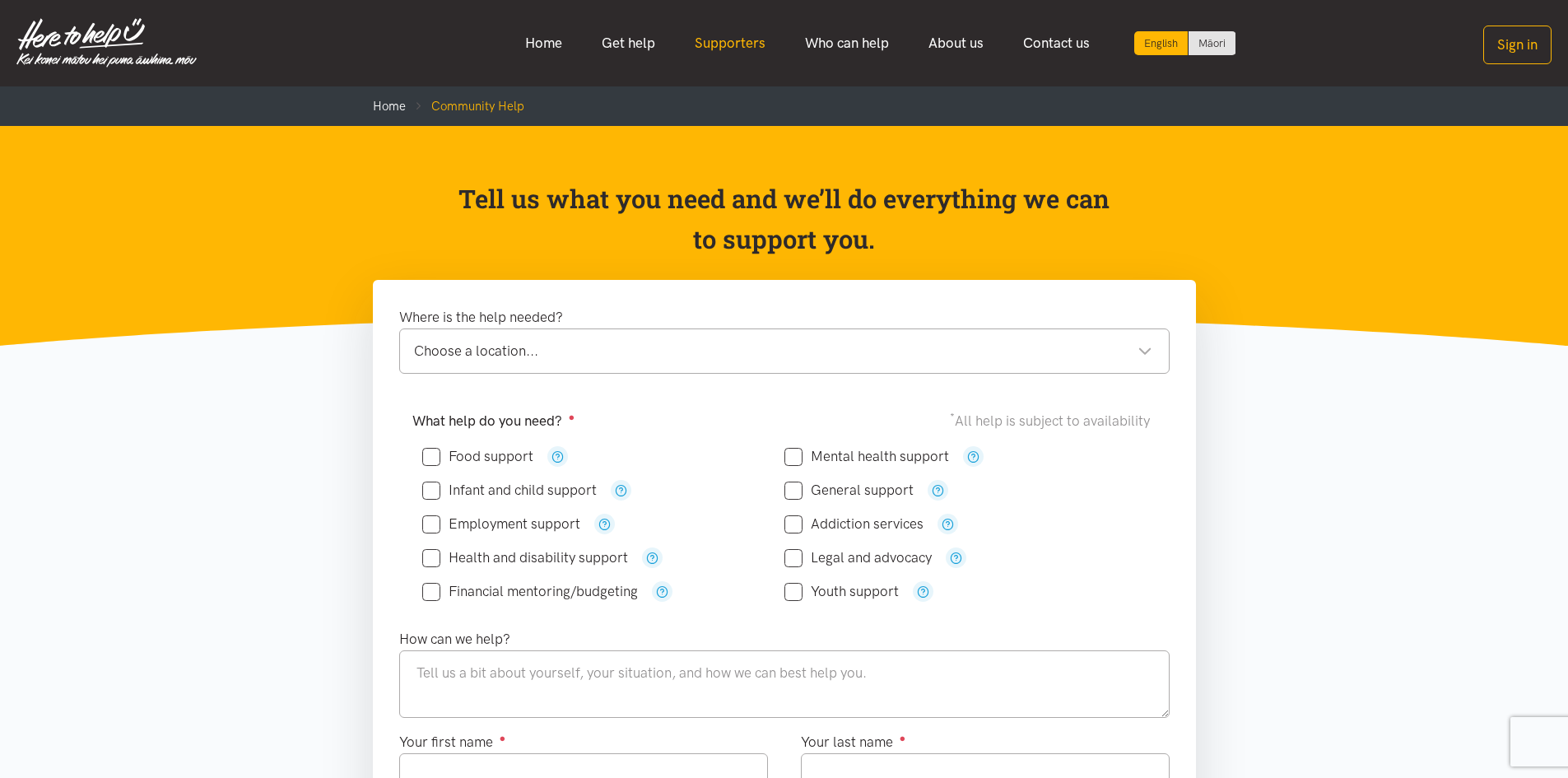 click on "Supporters" at bounding box center [730, 43] 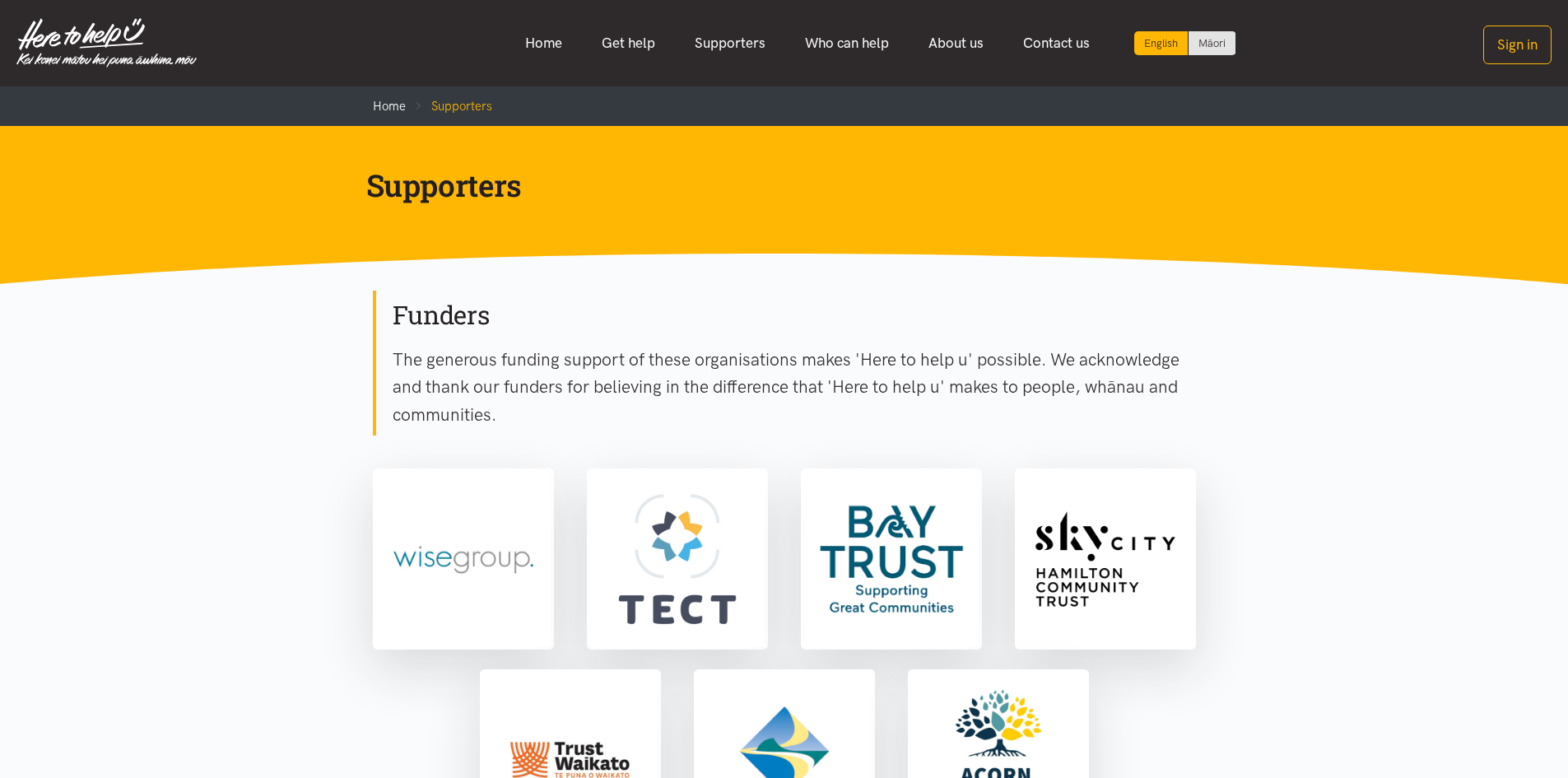 scroll, scrollTop: 0, scrollLeft: 0, axis: both 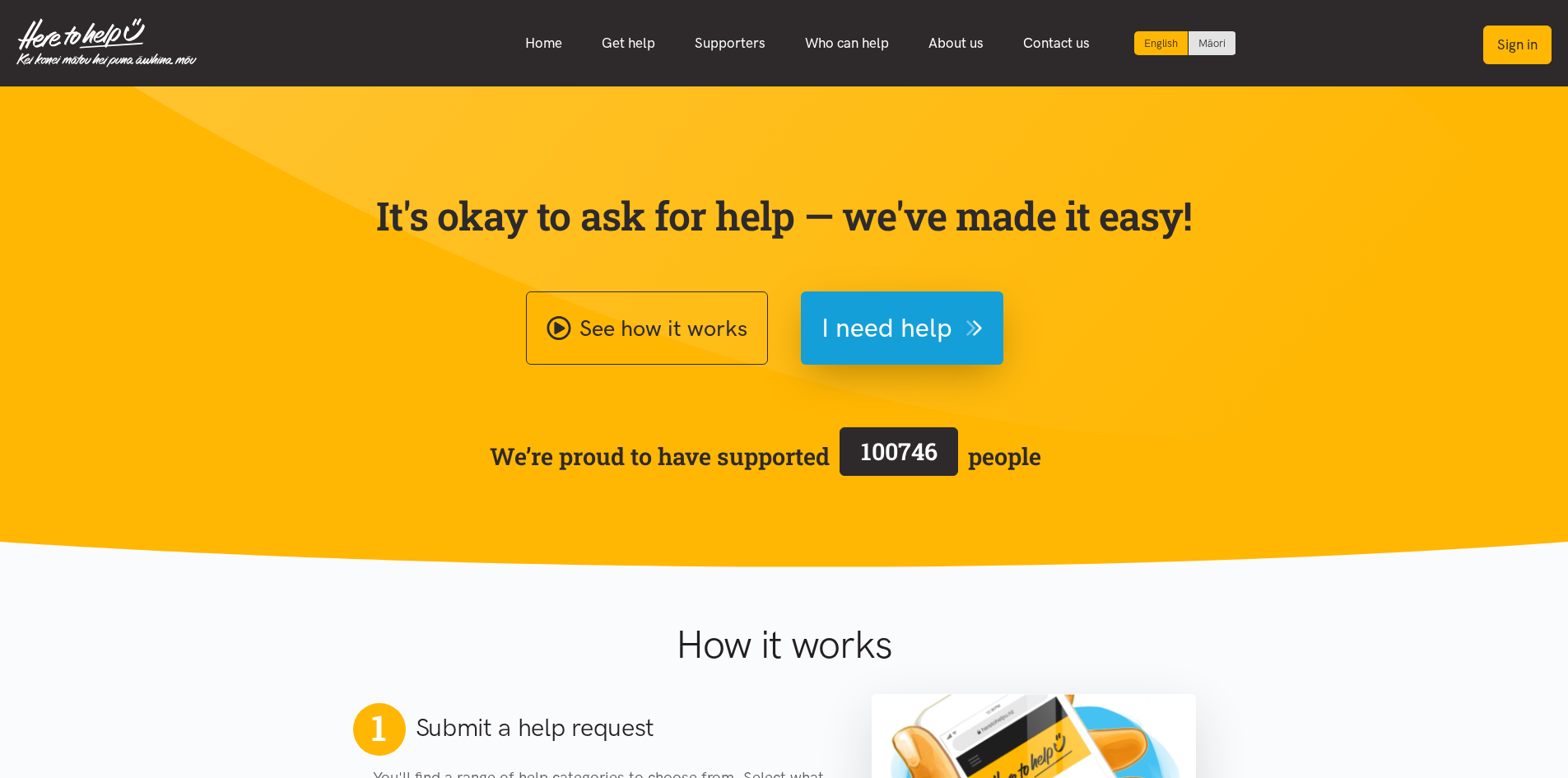 click on "Sign in" at bounding box center [1517, 44] 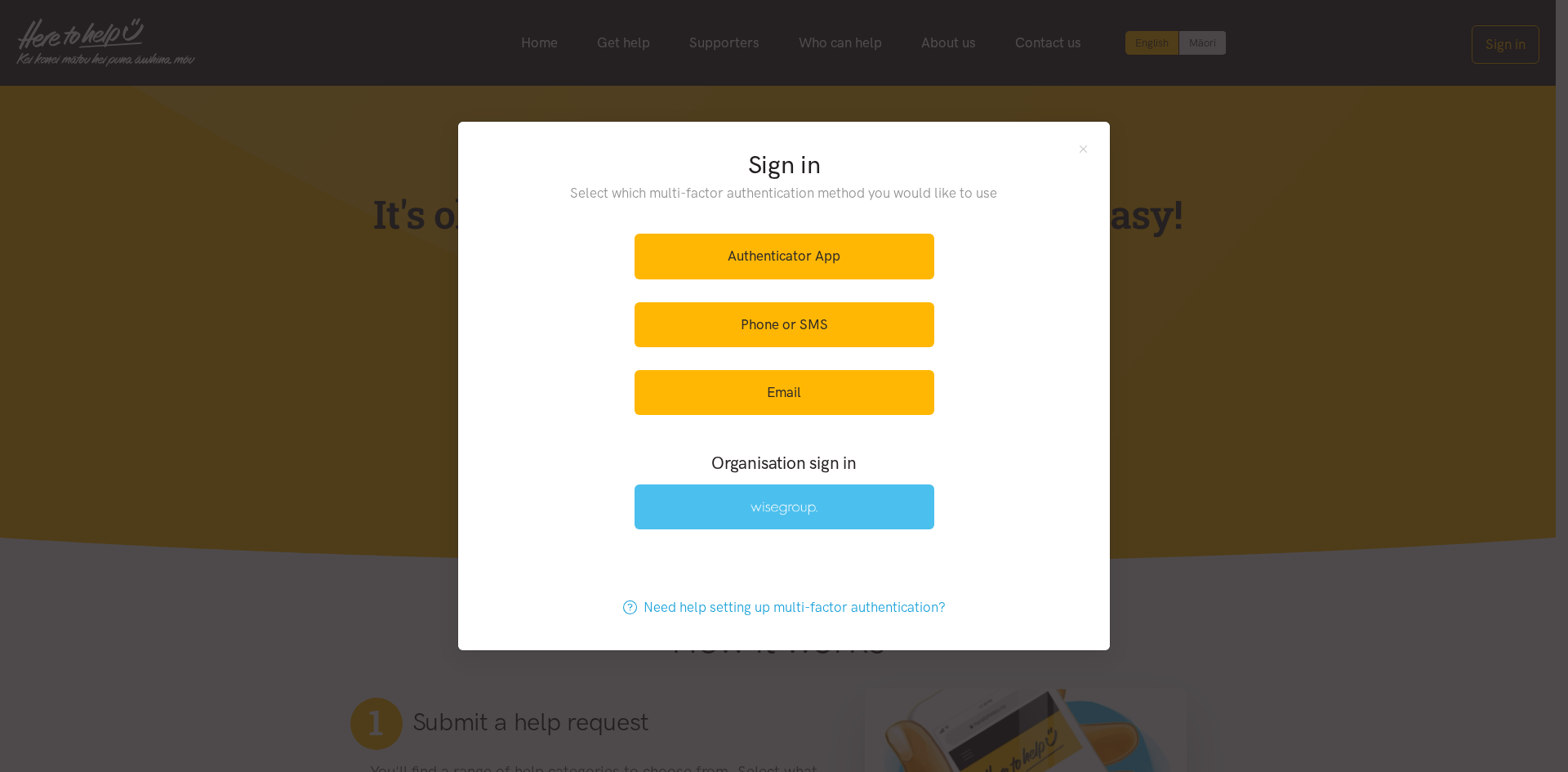 click at bounding box center (784, 508) 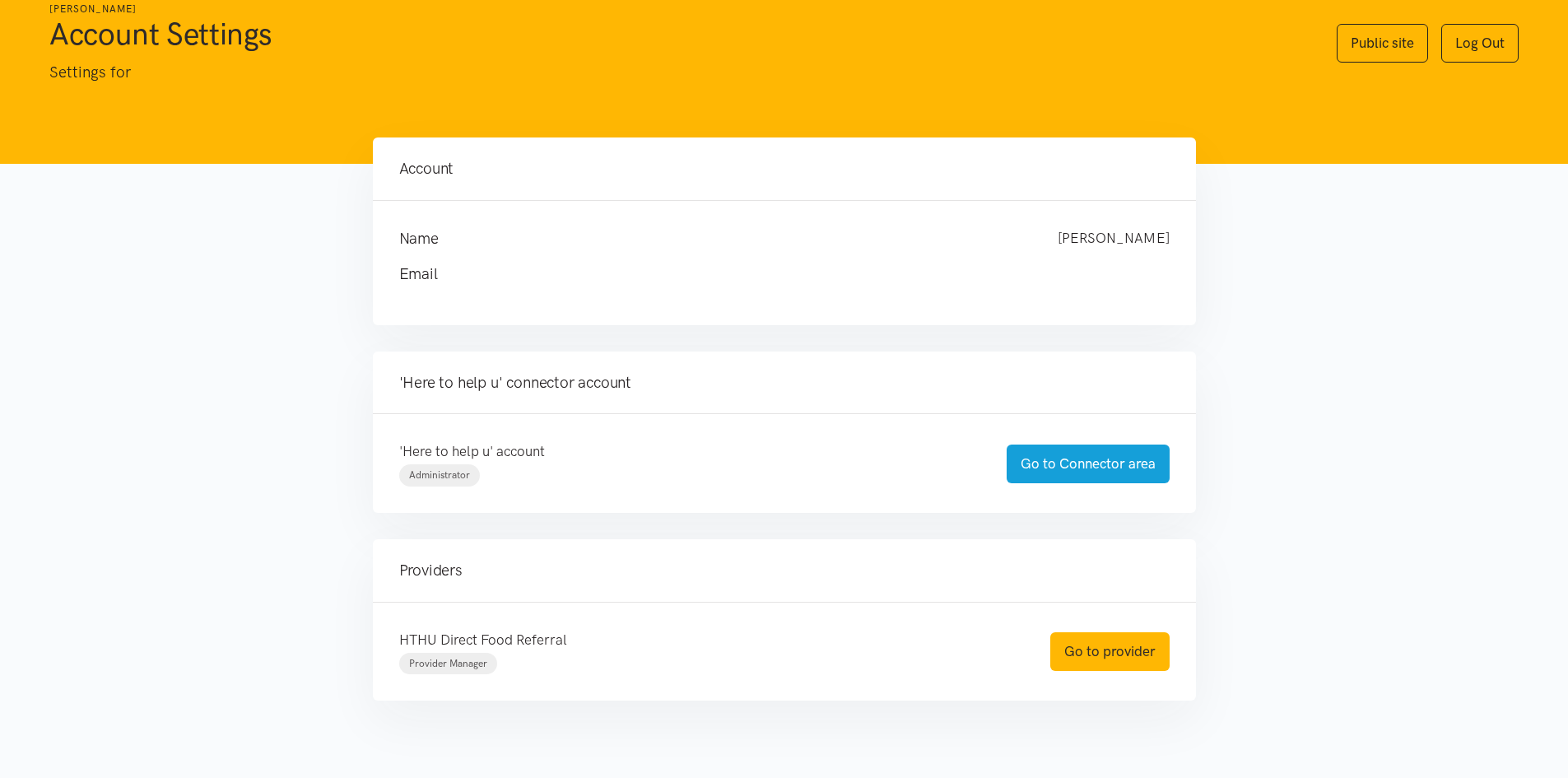 scroll, scrollTop: 79, scrollLeft: 0, axis: vertical 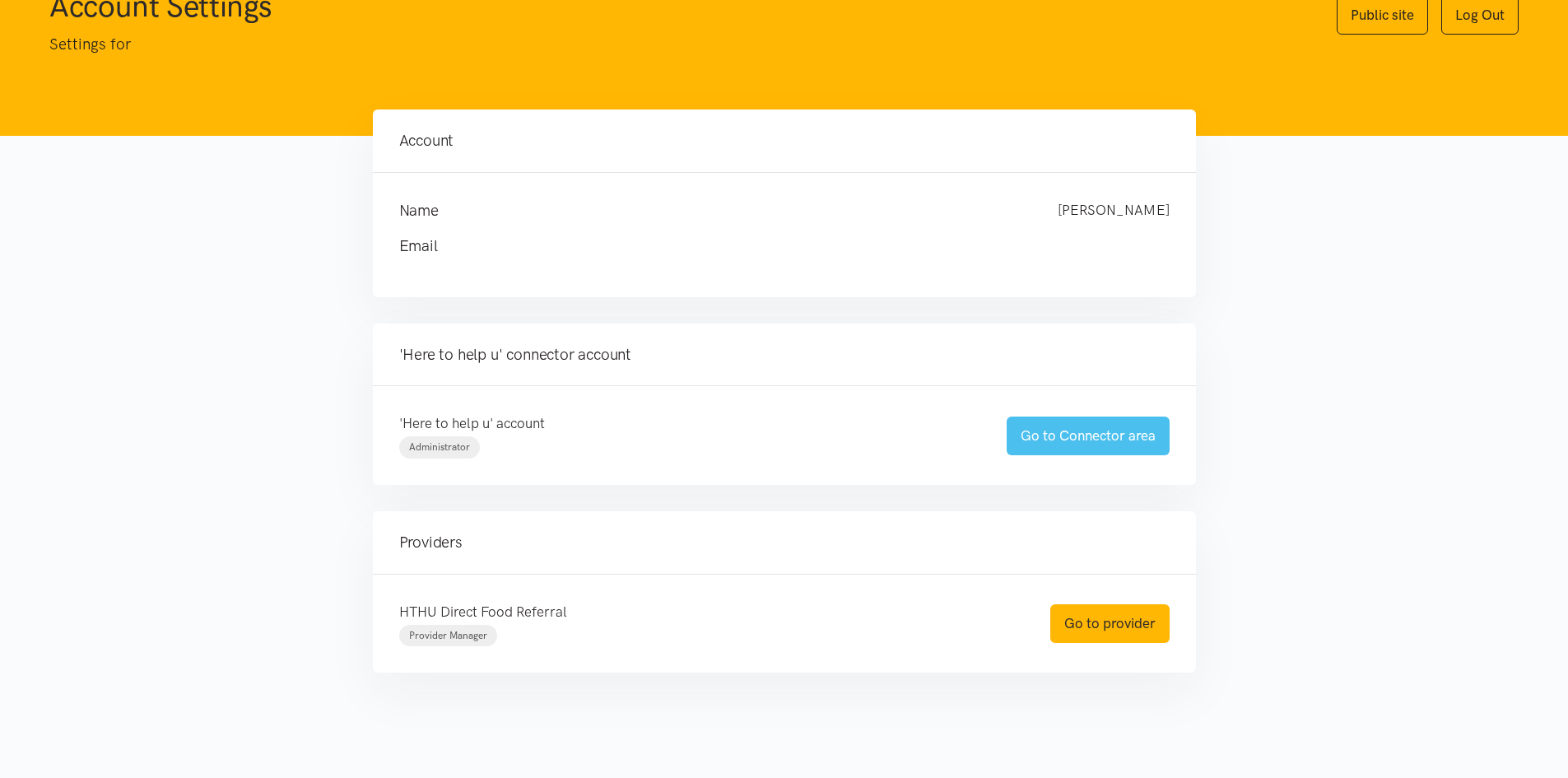 click on "Go to Connector area" at bounding box center (1088, 436) 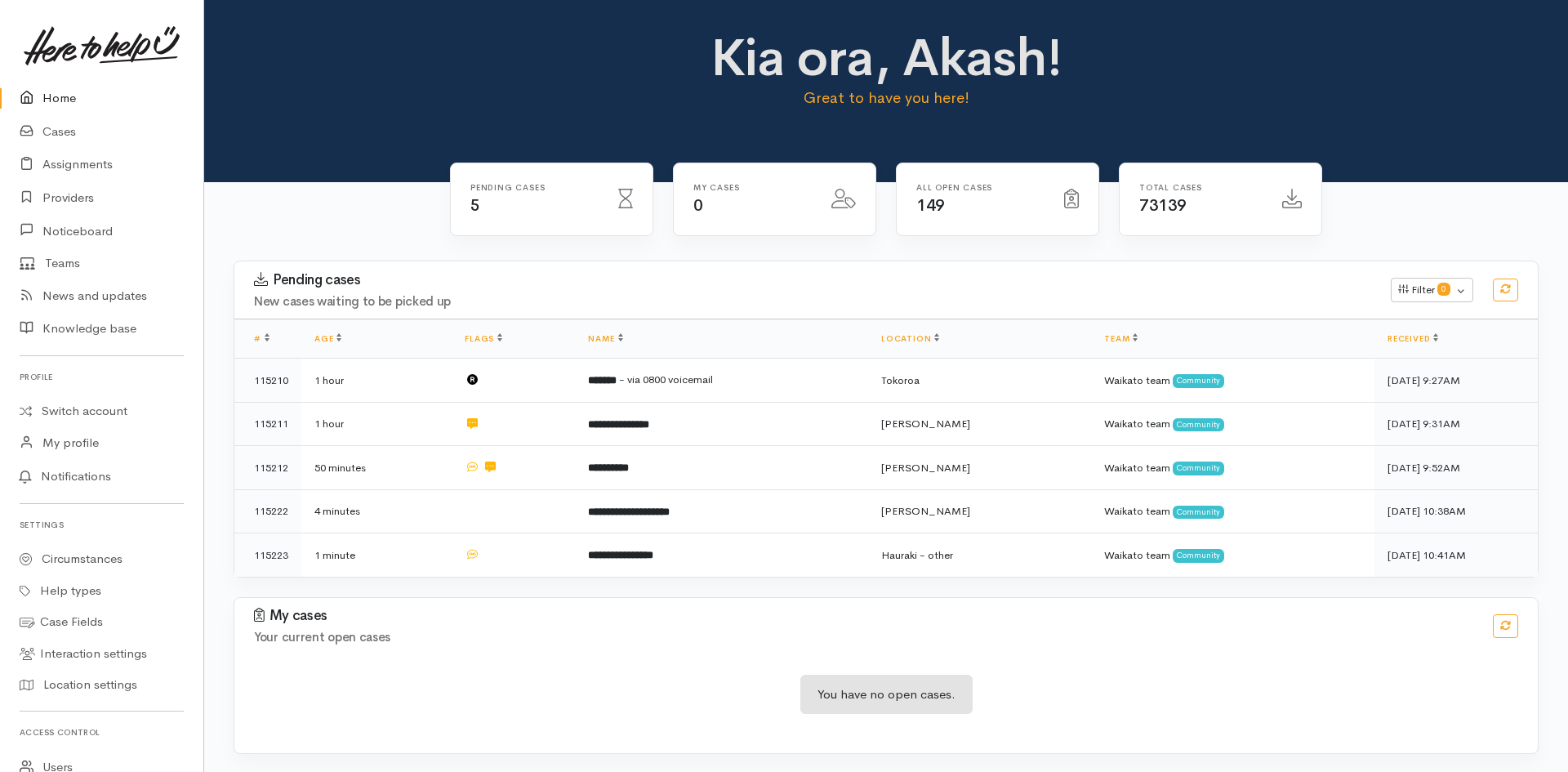 scroll, scrollTop: 0, scrollLeft: 0, axis: both 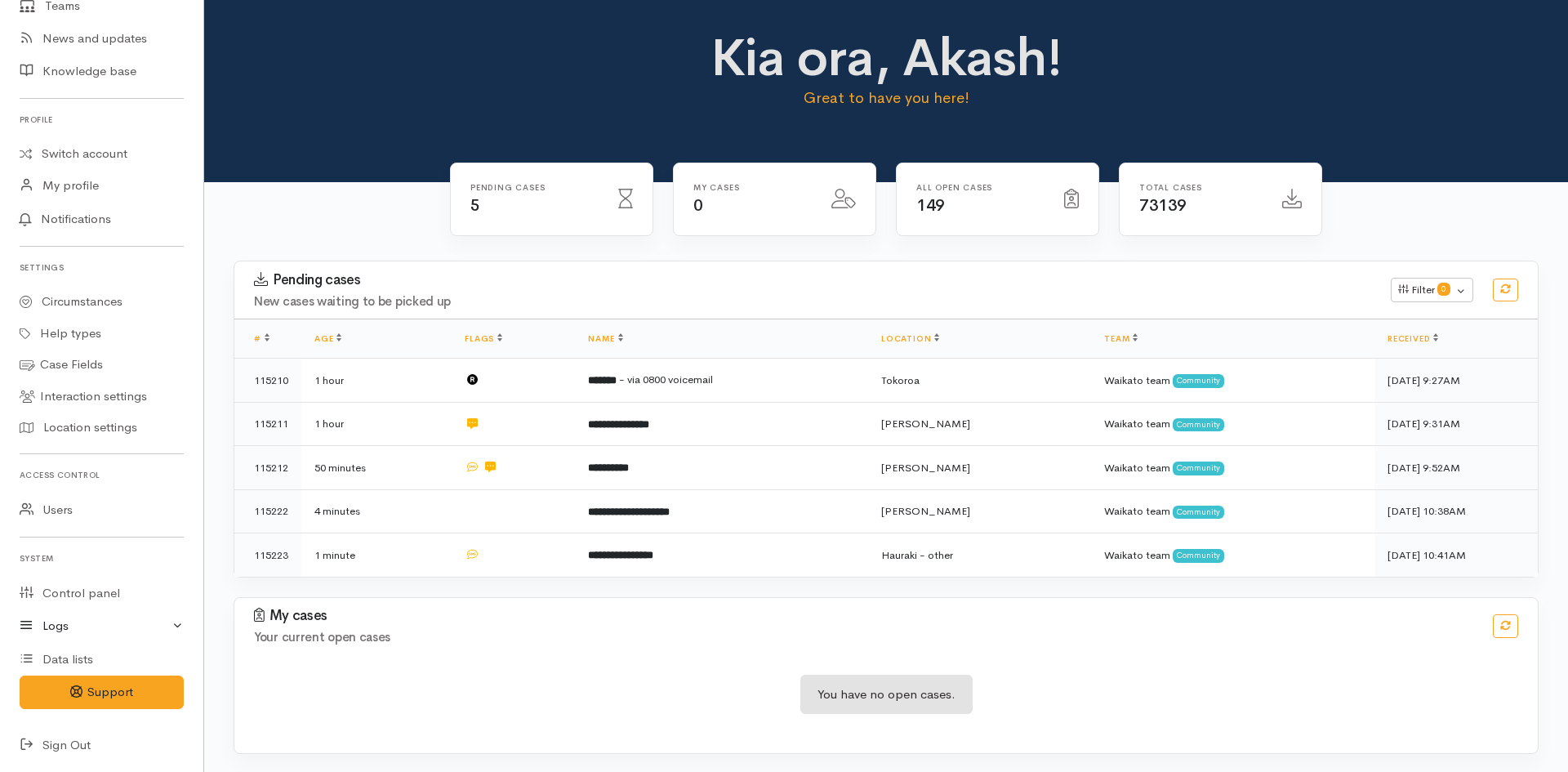 click on "Logs" at bounding box center (101, 626) 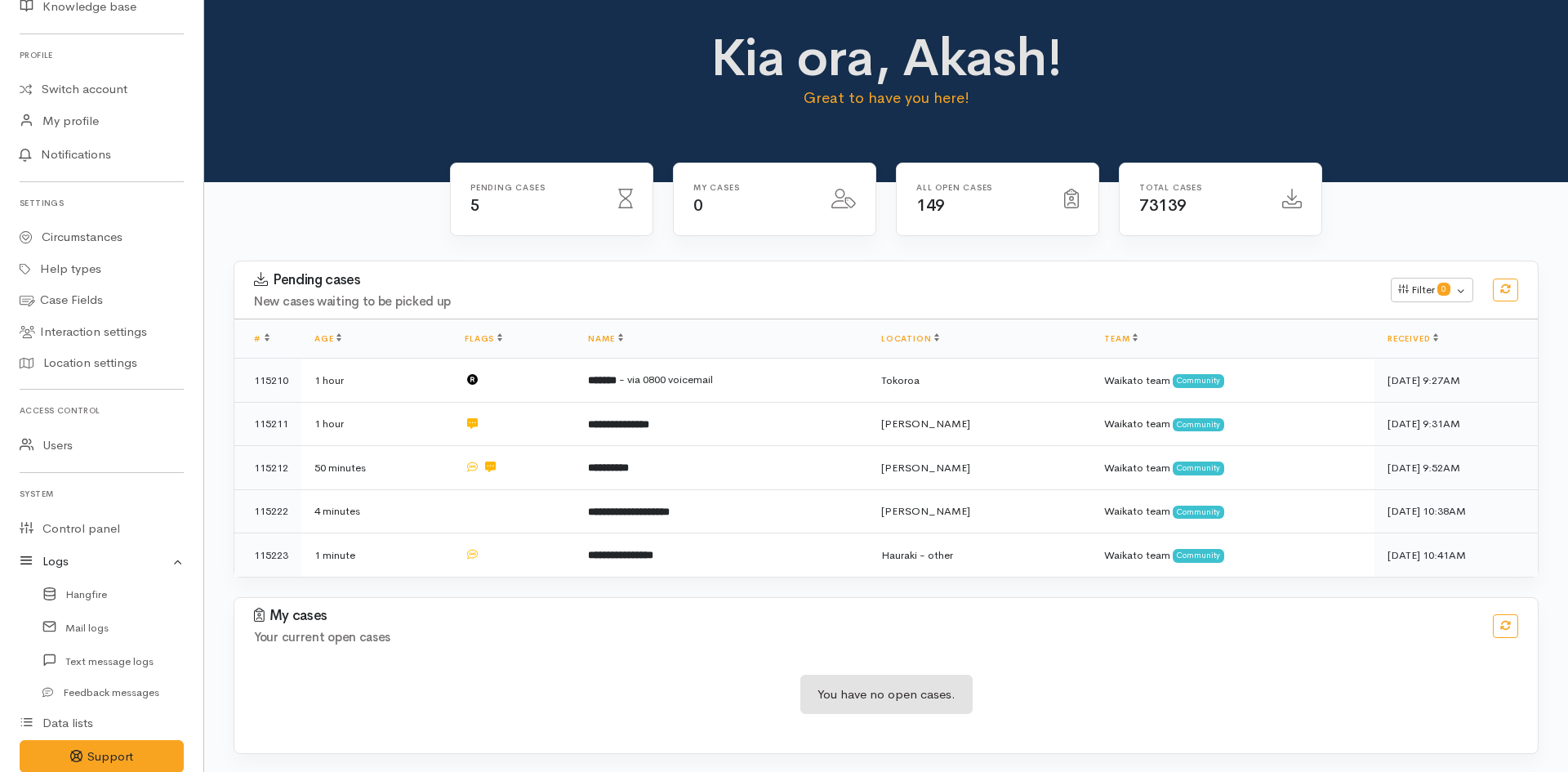 scroll, scrollTop: 386, scrollLeft: 0, axis: vertical 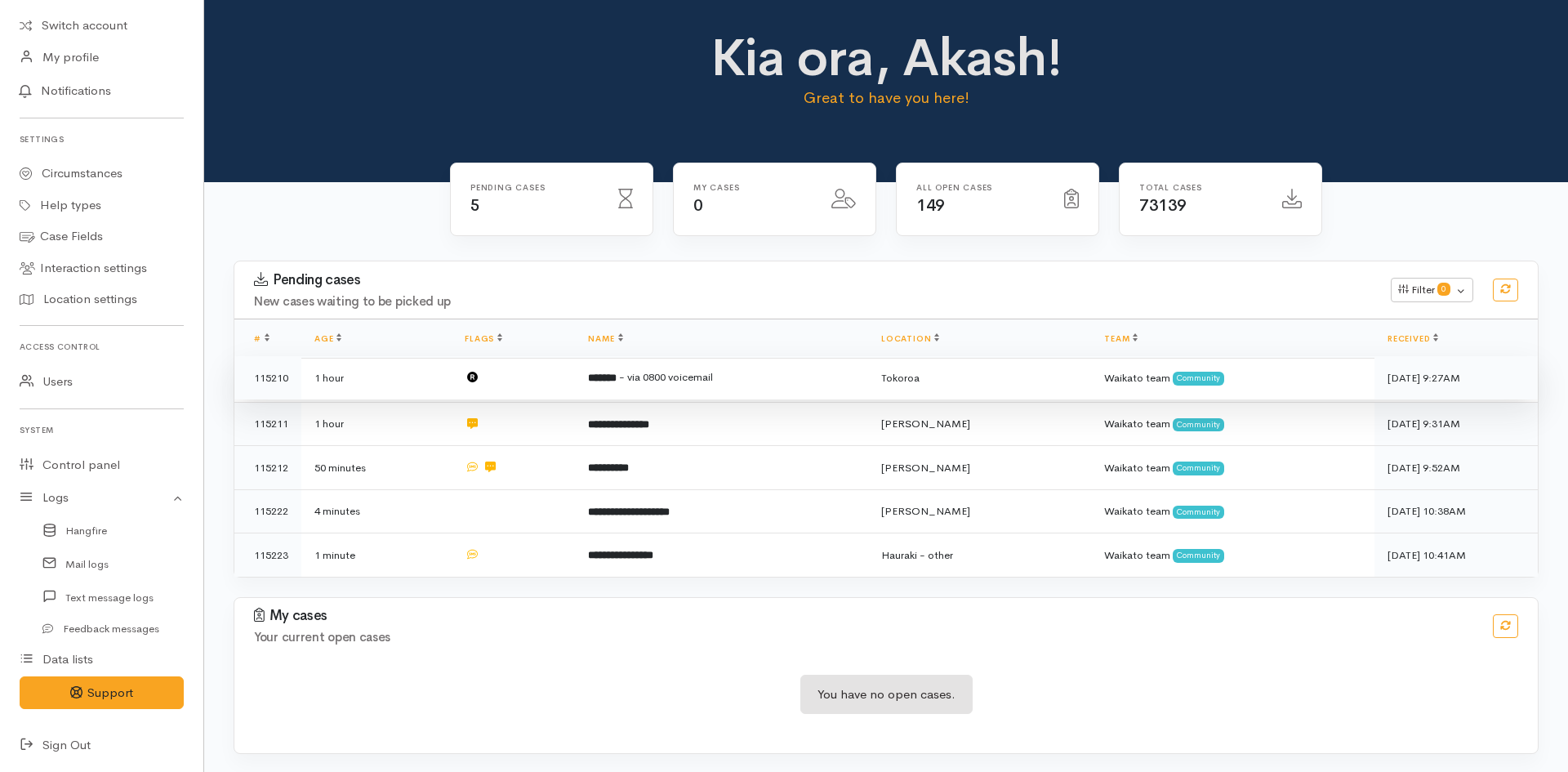 click on "*******
- via 0800 voicemail" at bounding box center (721, 378) 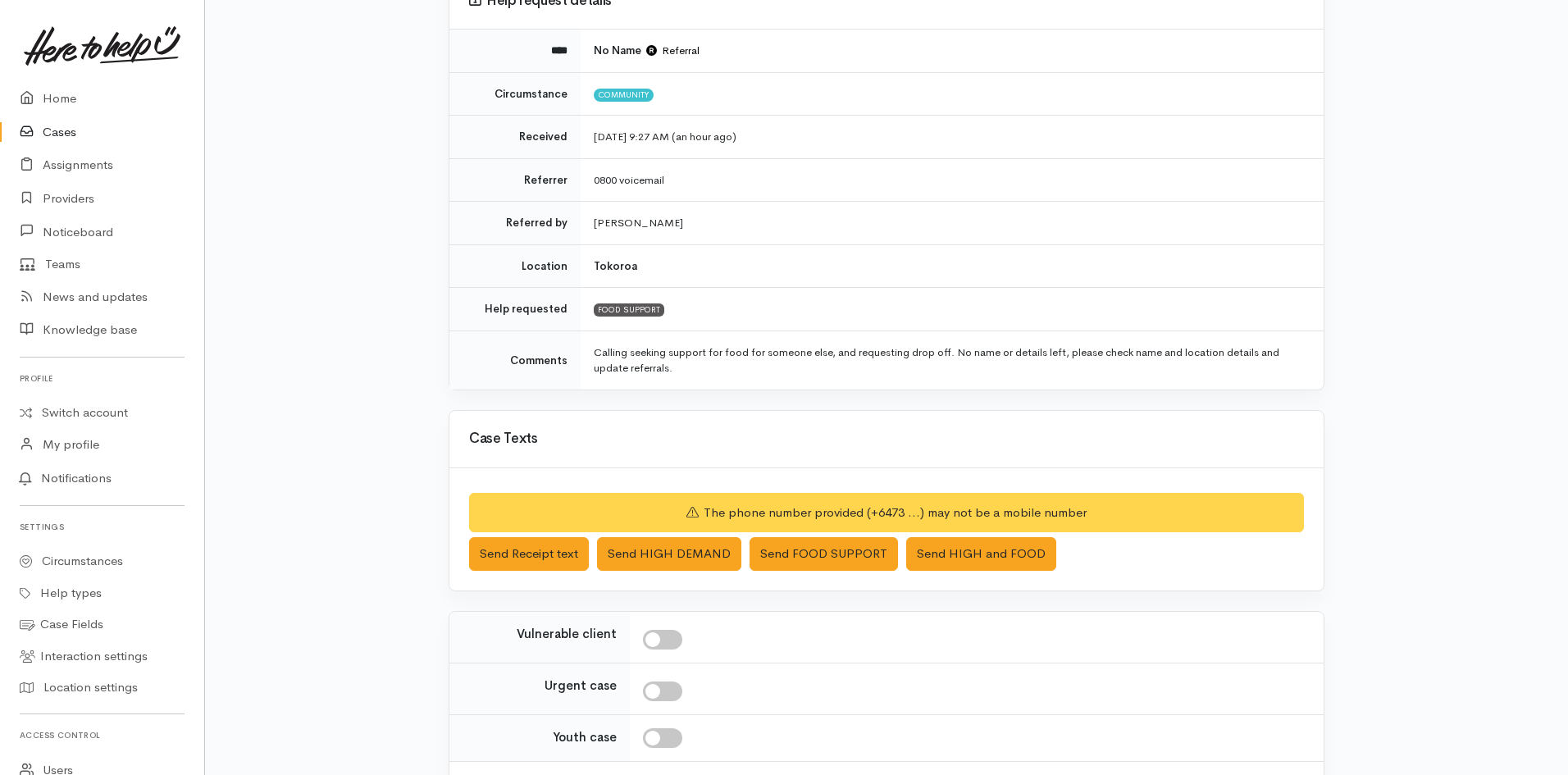 scroll, scrollTop: 308, scrollLeft: 0, axis: vertical 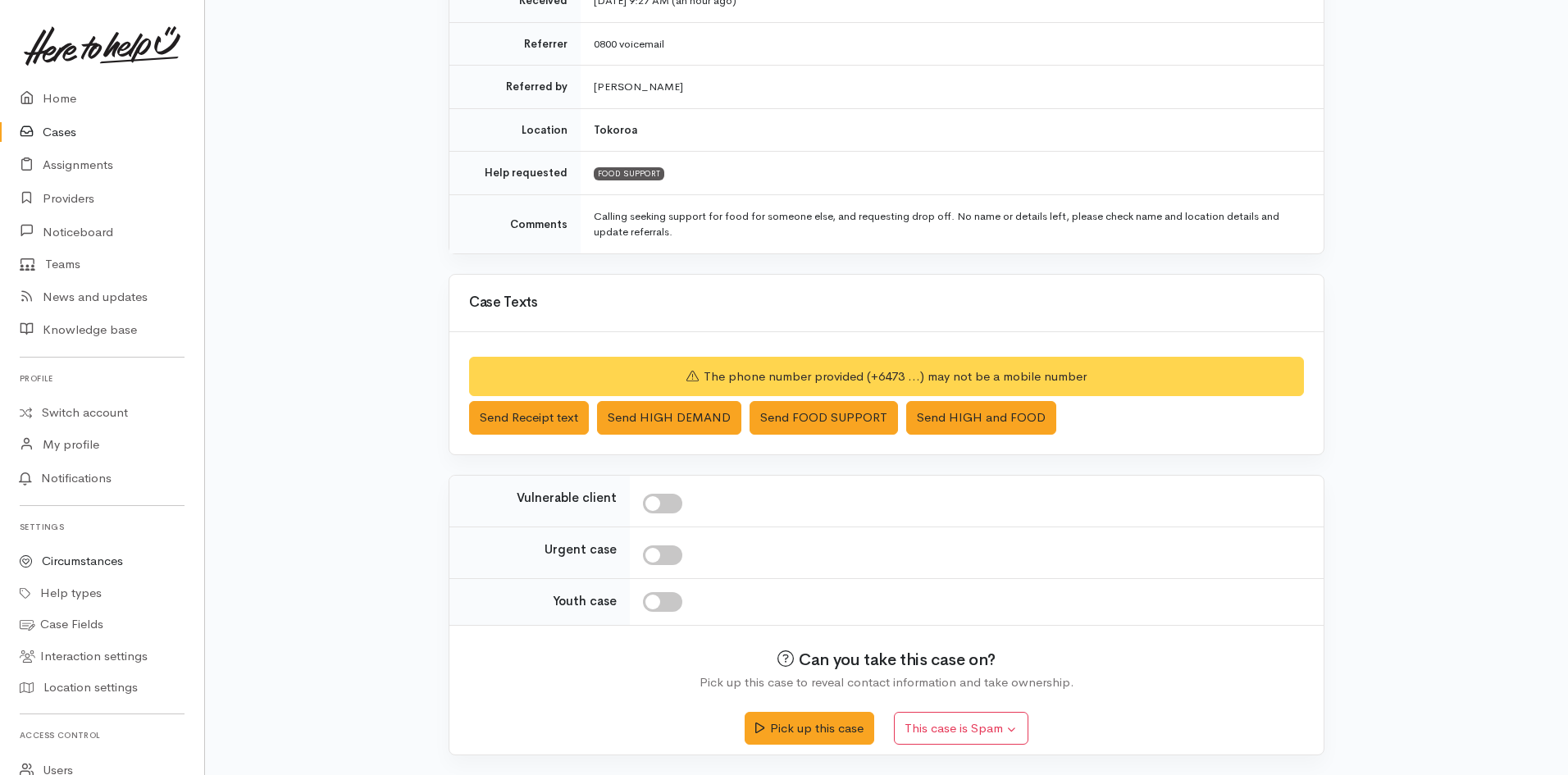 click on "Circumstances" at bounding box center (102, 561) 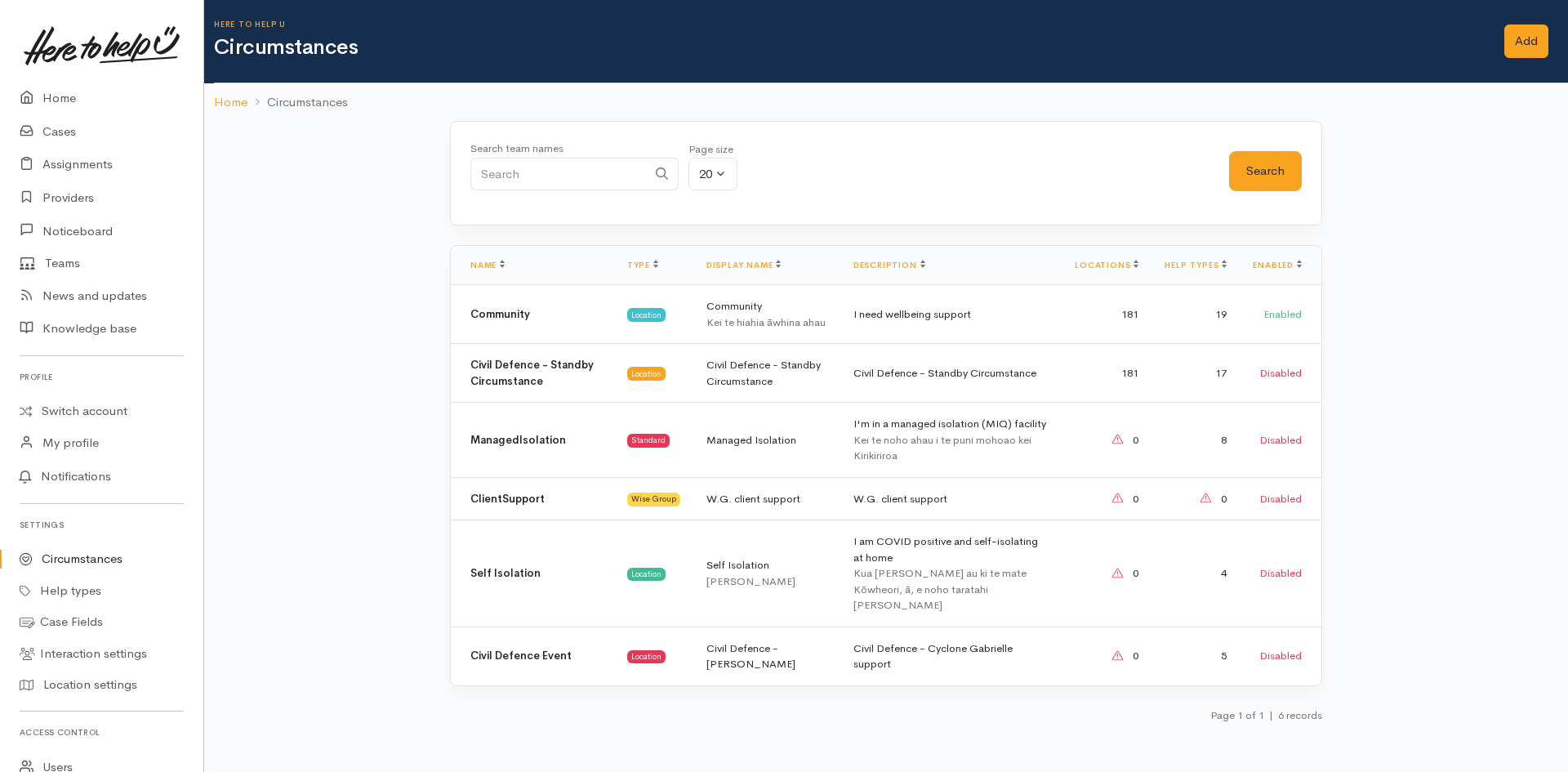 scroll, scrollTop: 0, scrollLeft: 0, axis: both 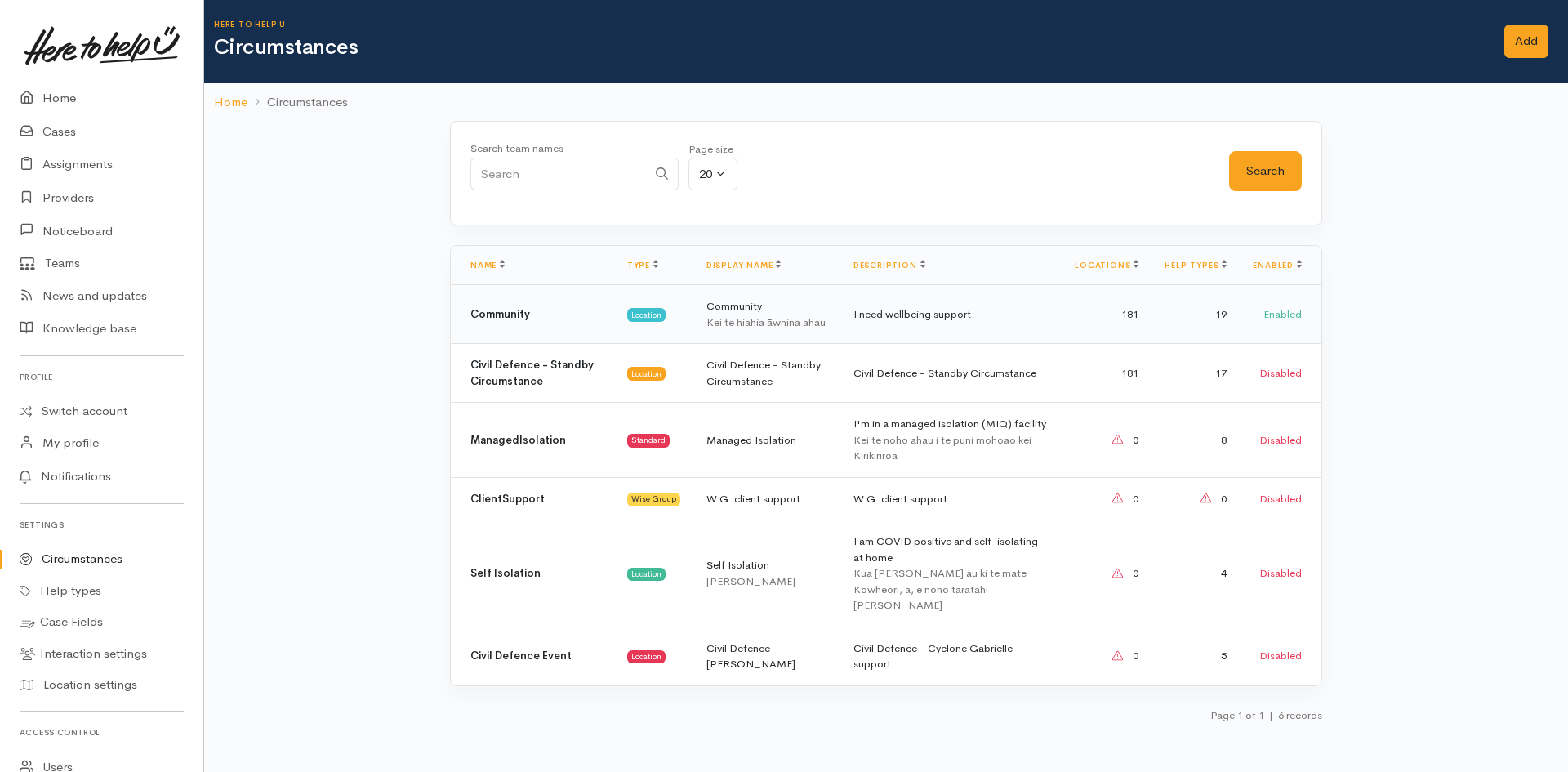 click on "Community
Kei te hiahia āwhina ahau" at bounding box center (767, 315) 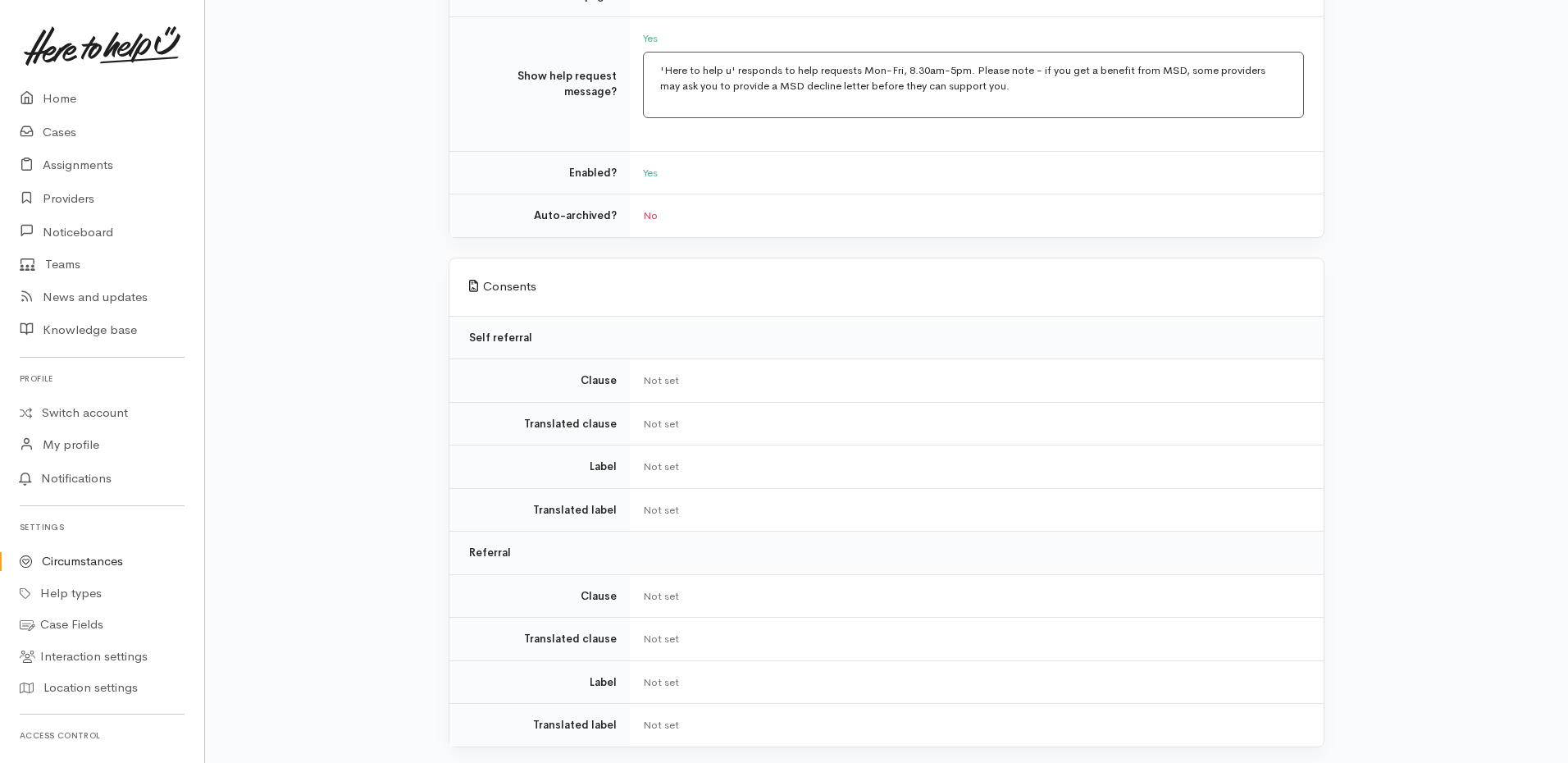 scroll, scrollTop: 652, scrollLeft: 0, axis: vertical 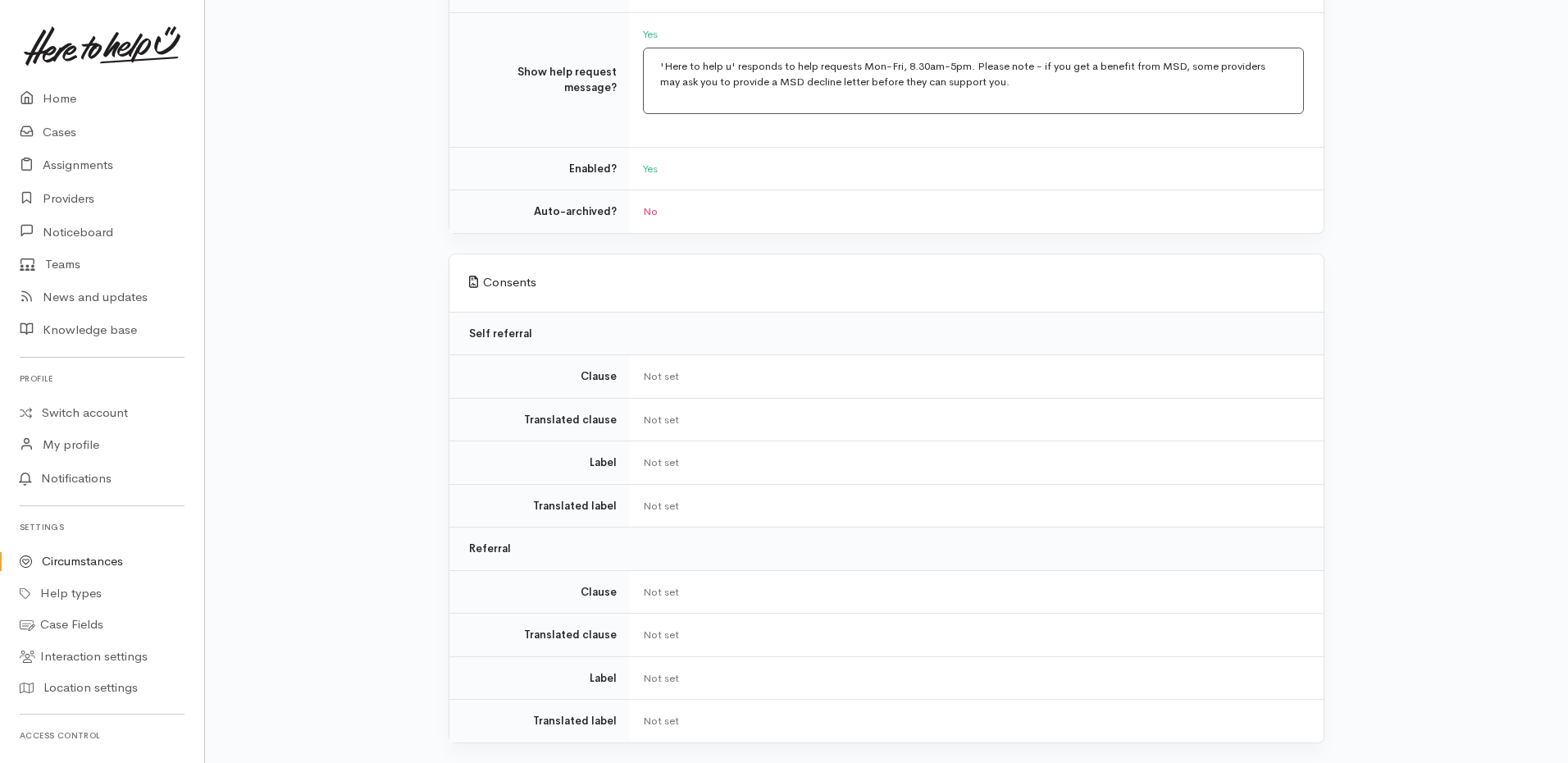 click on "Referral" at bounding box center (887, 549) 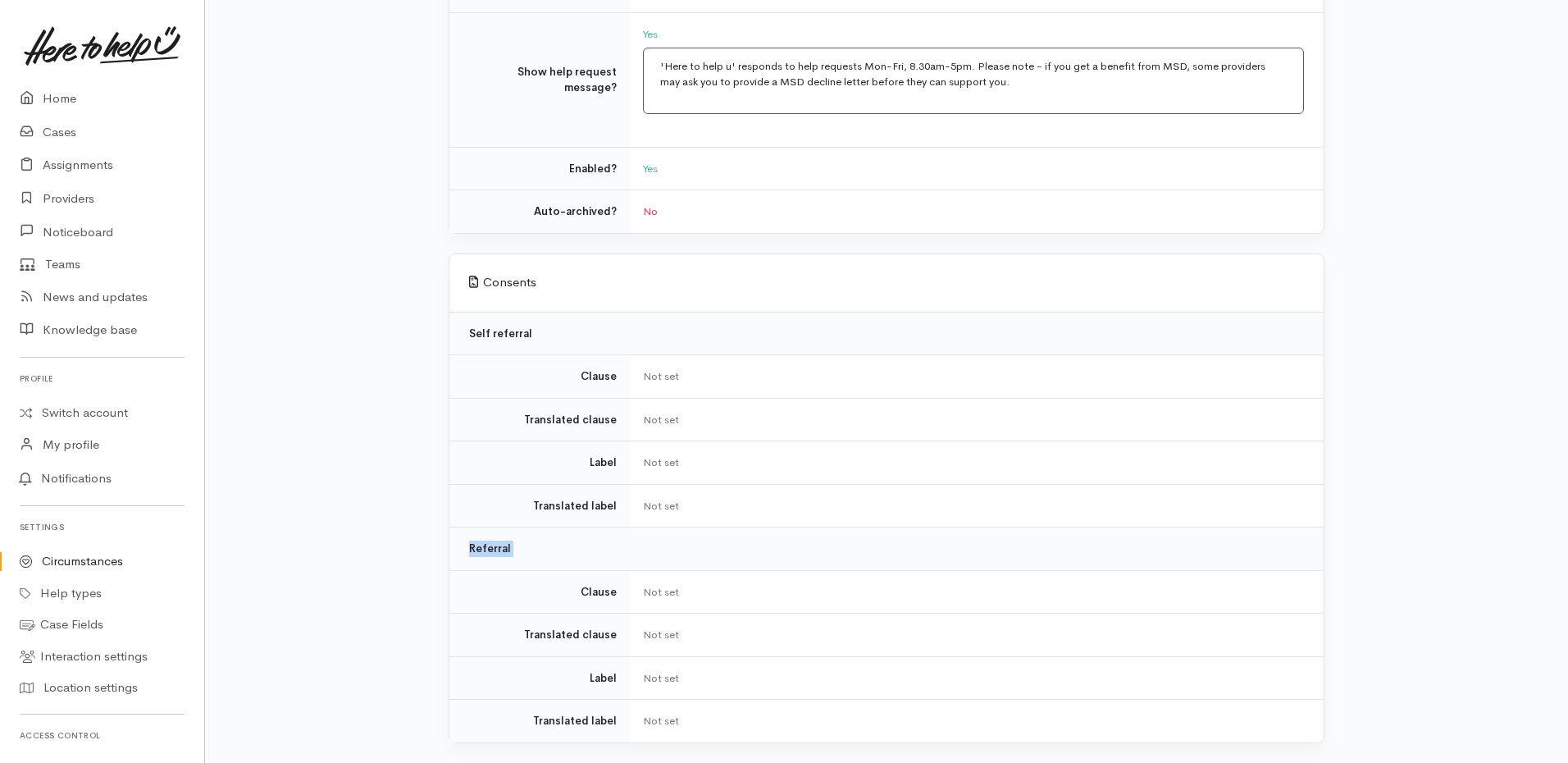 click on "Referral" at bounding box center (887, 549) 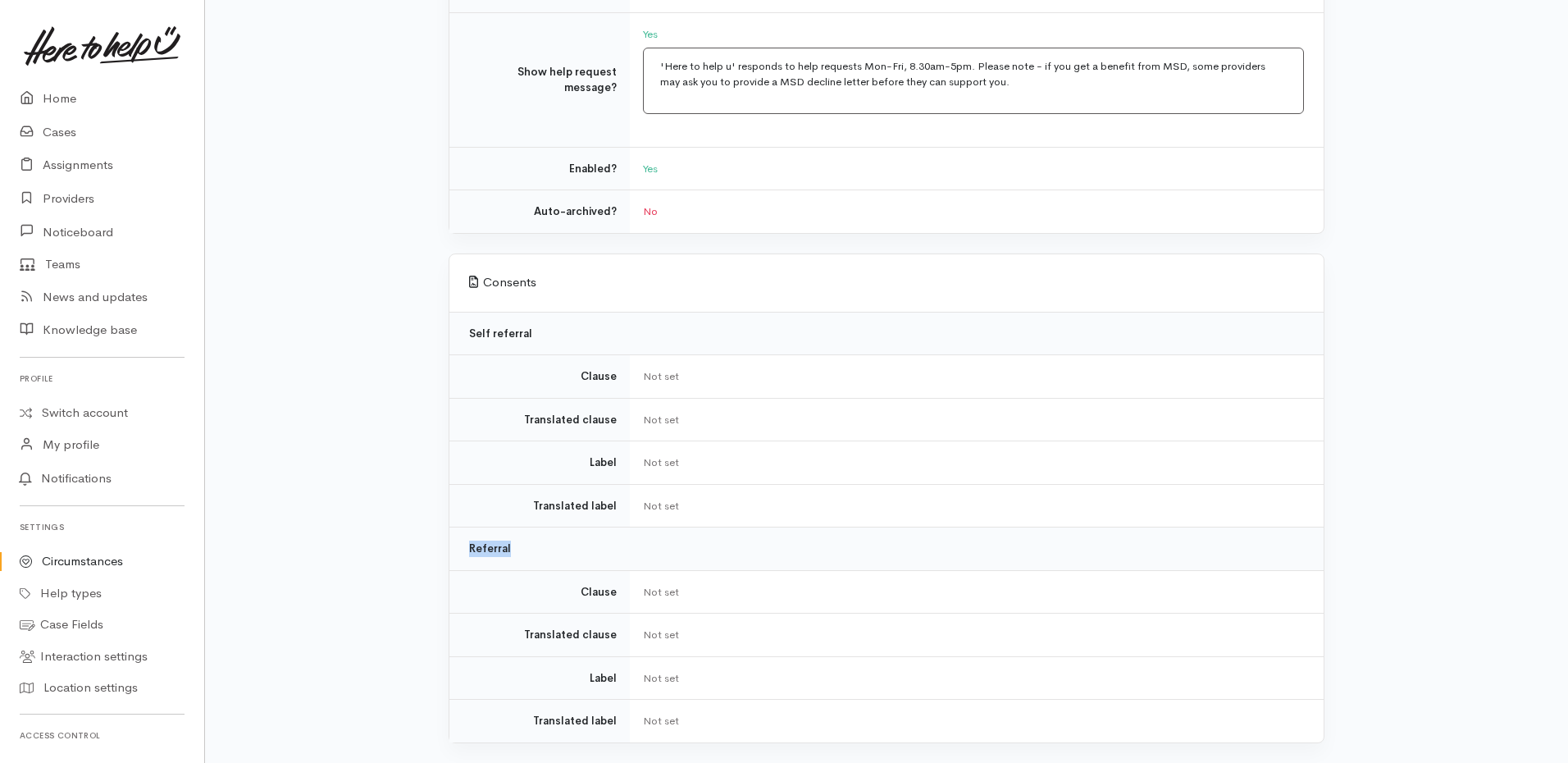 click on "Referral" at bounding box center (887, 549) 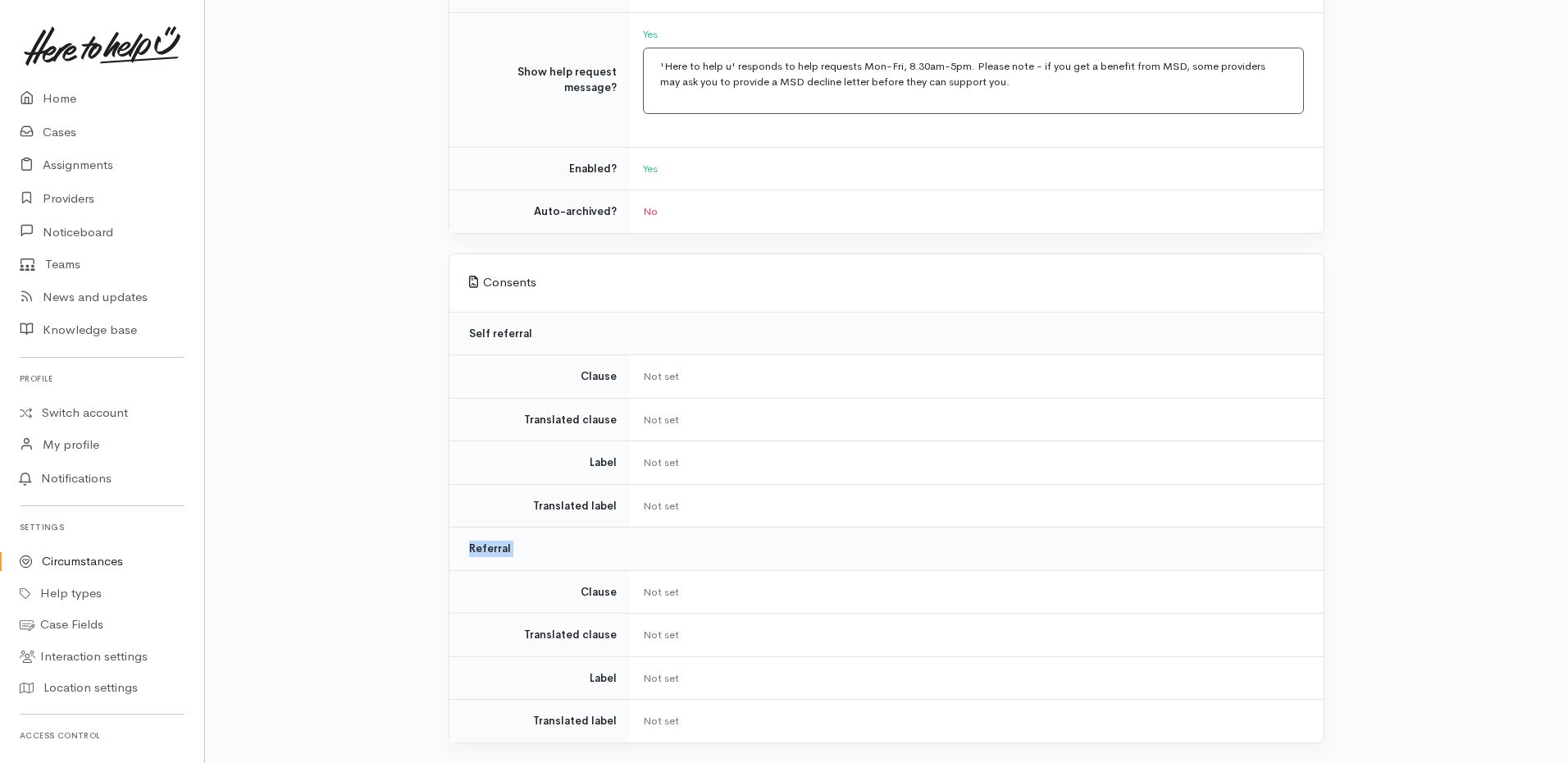 click on "Referral" at bounding box center [887, 549] 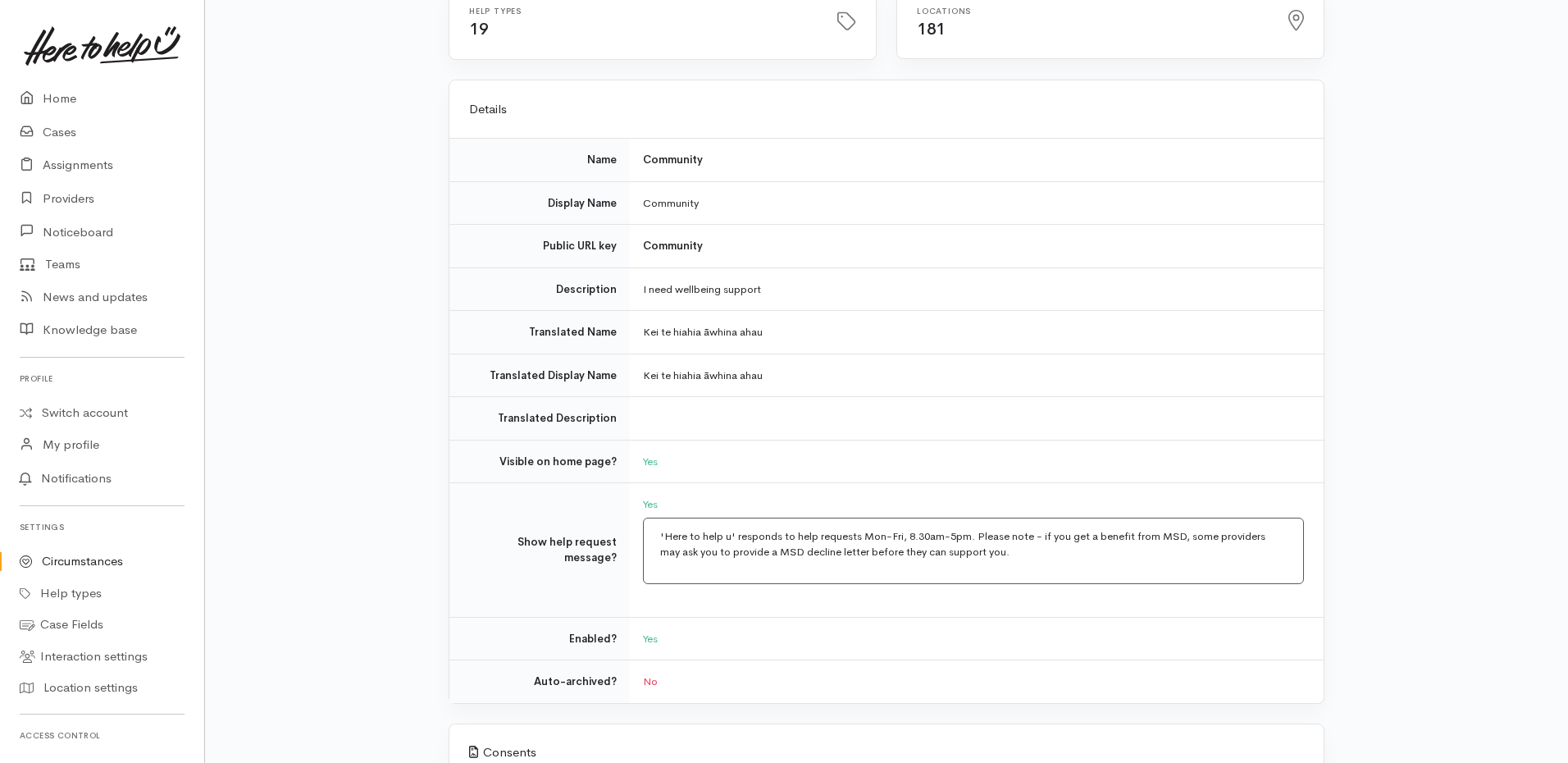 scroll, scrollTop: 78, scrollLeft: 0, axis: vertical 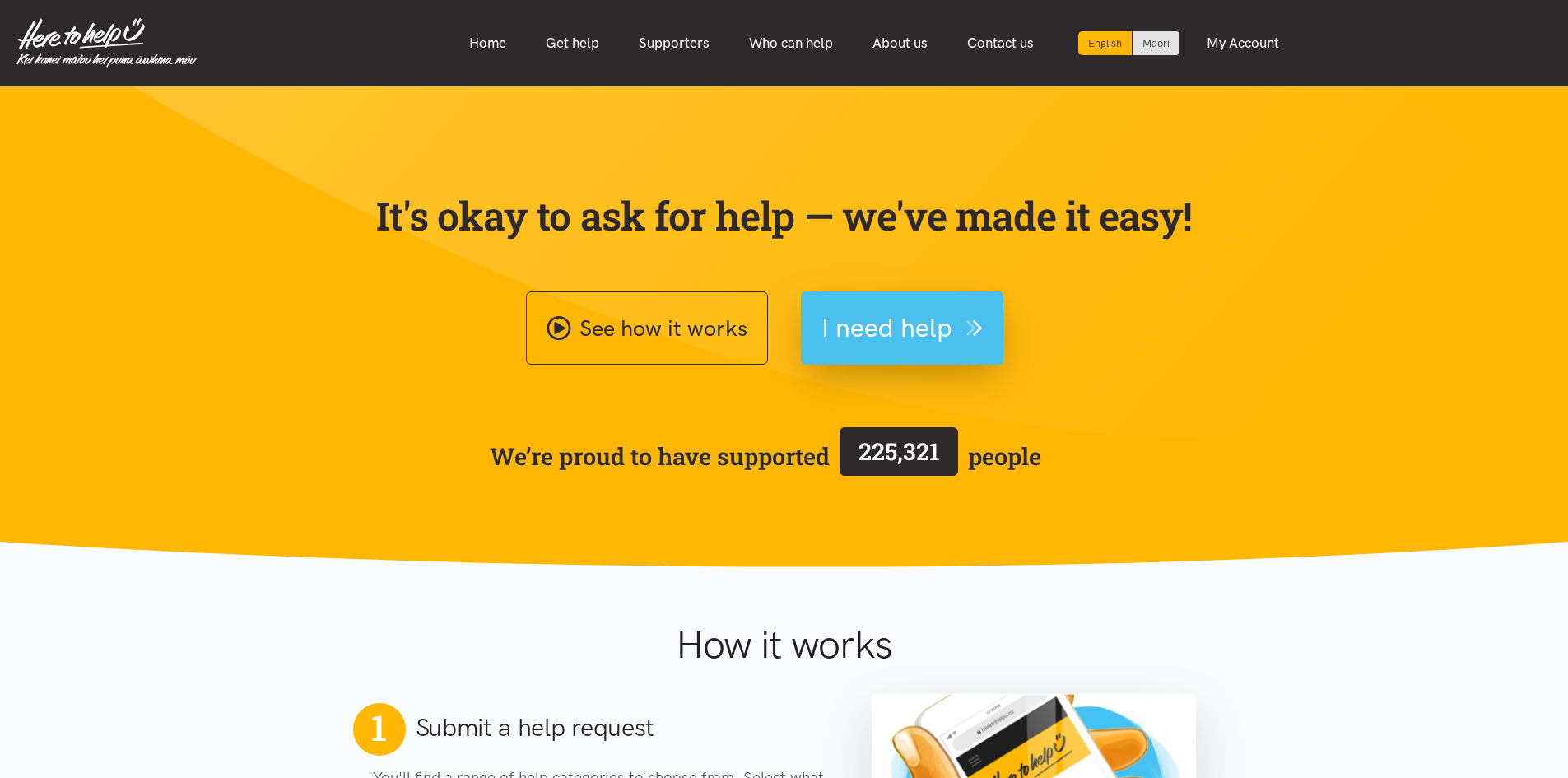 click on "I need help" at bounding box center [886, 328] 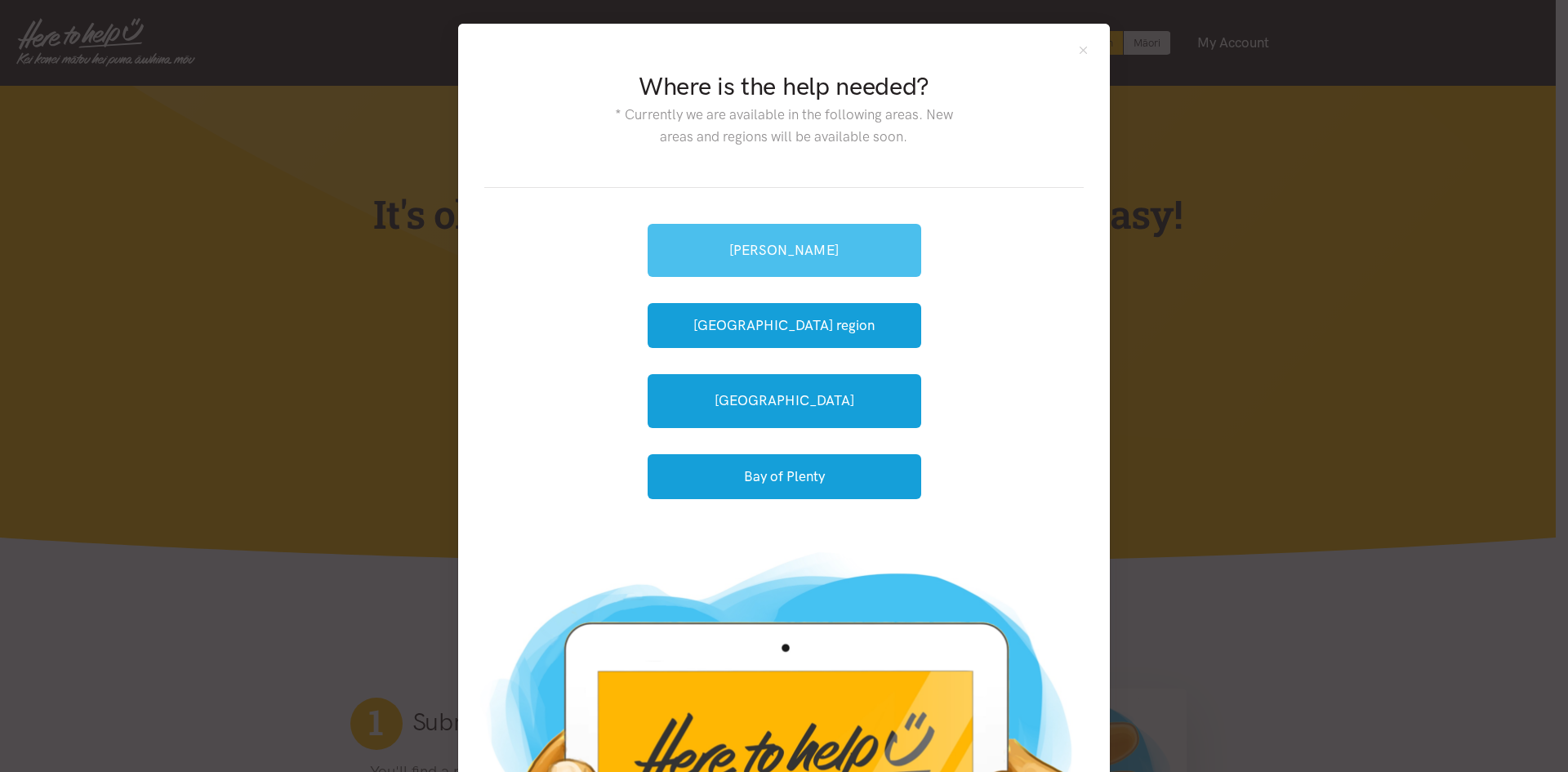 click on "[PERSON_NAME]" at bounding box center (784, 250) 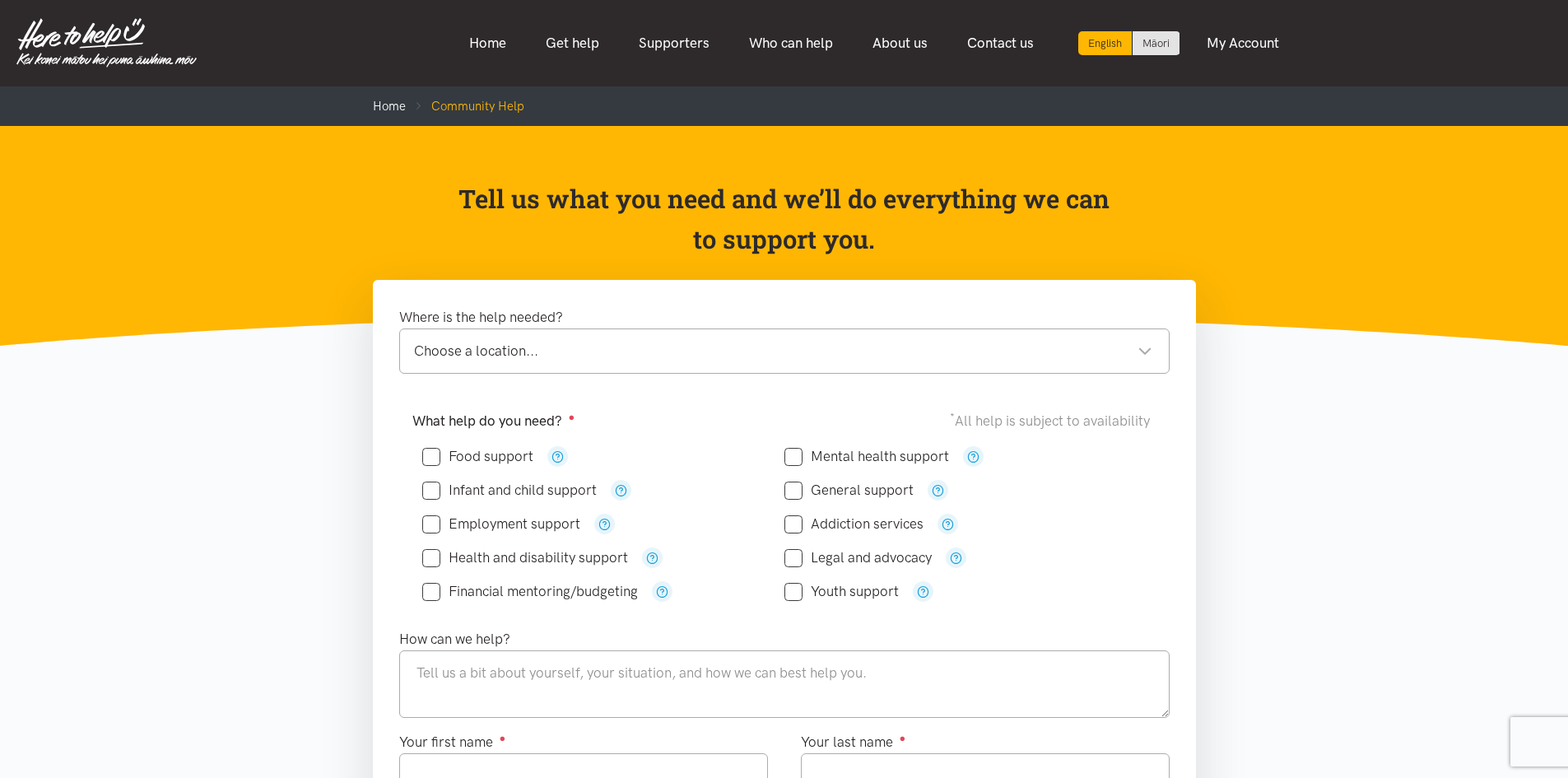 scroll, scrollTop: 0, scrollLeft: 0, axis: both 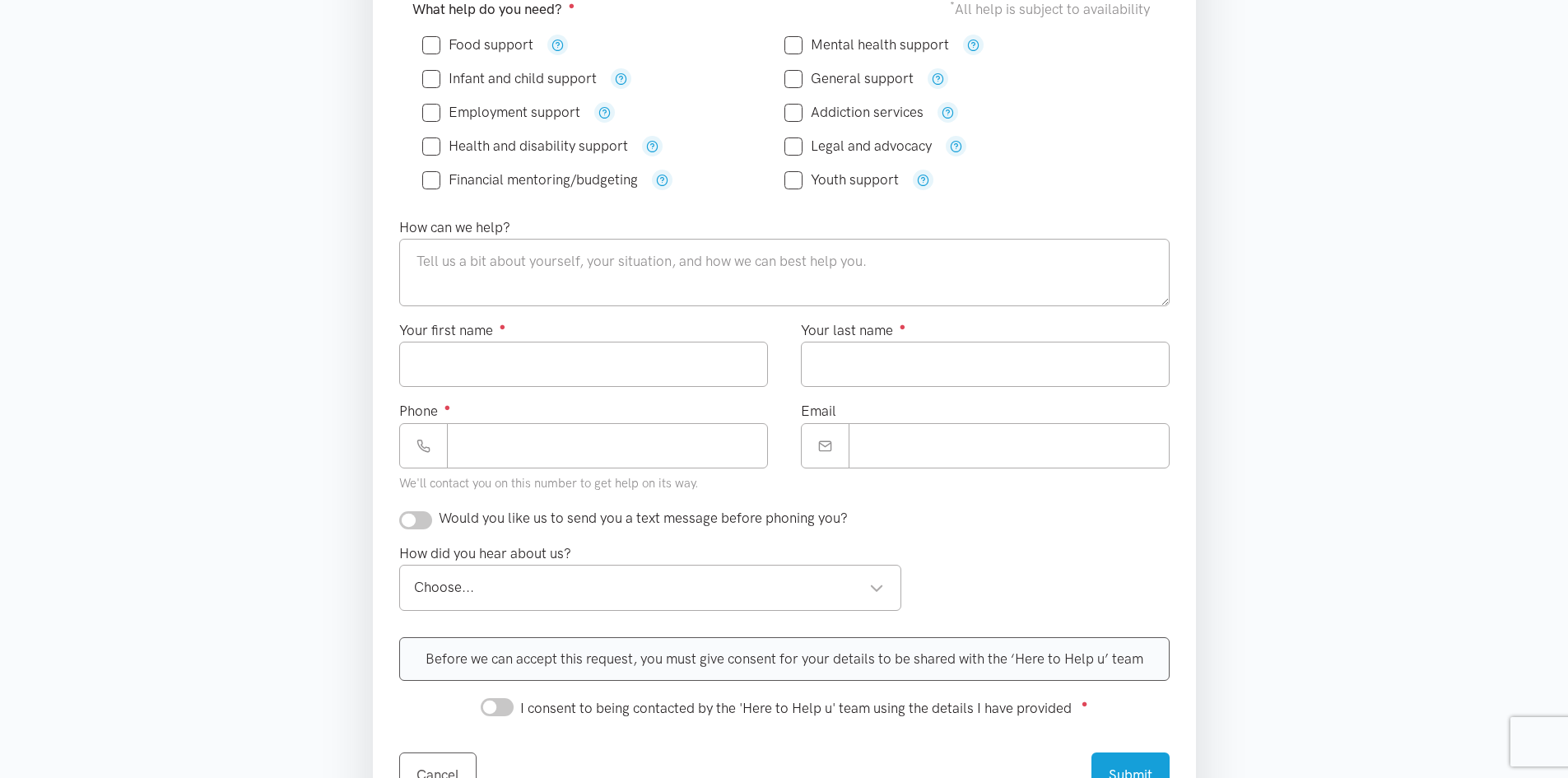 click on "Before we can accept this request, you must give consent for your details to be shared with the ‘Here to Help u’ team" at bounding box center [784, 659] 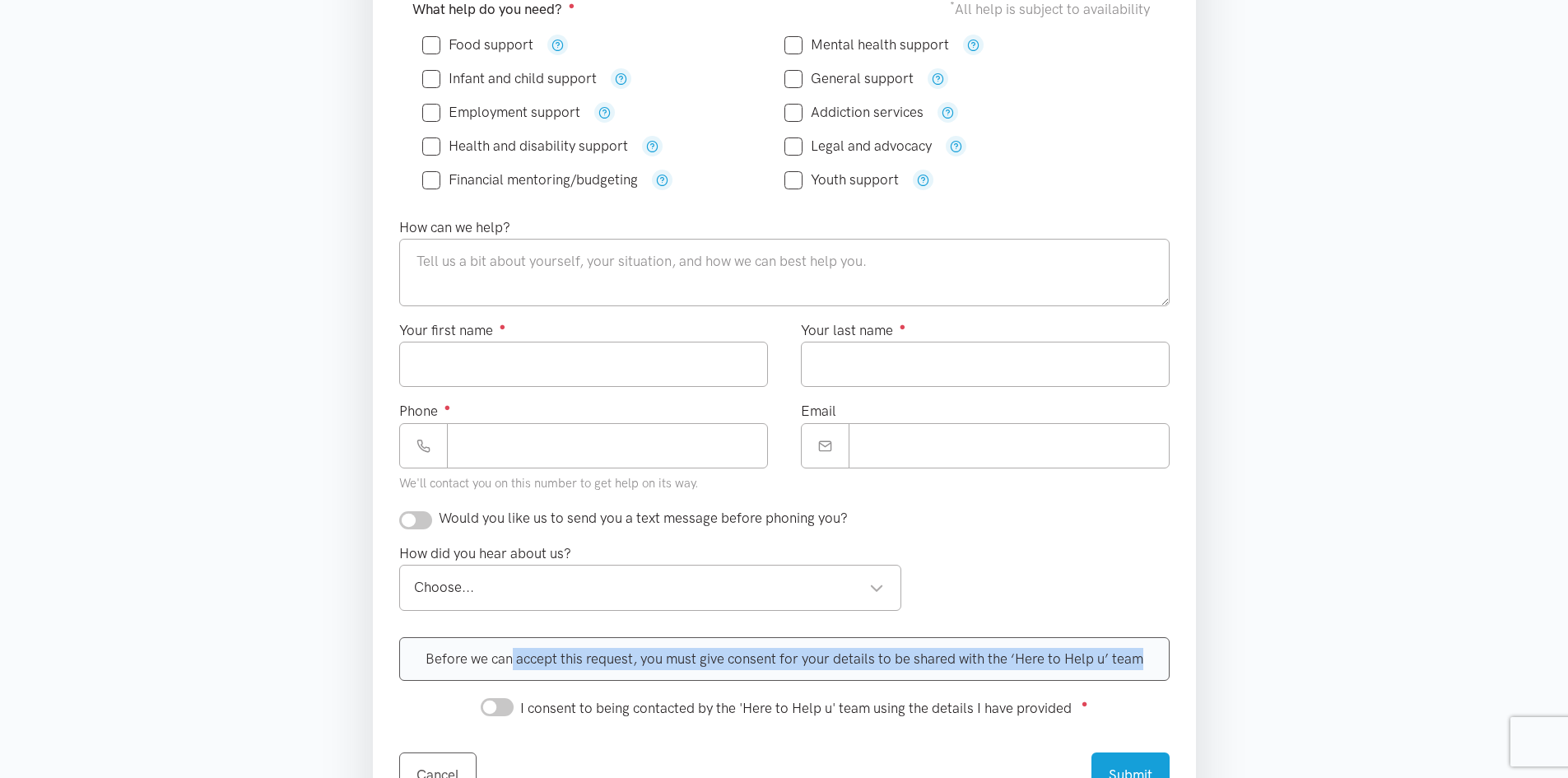 click on "Before we can accept this request, you must give consent for your details to be shared with the ‘Here to Help u’ team" at bounding box center [784, 659] 